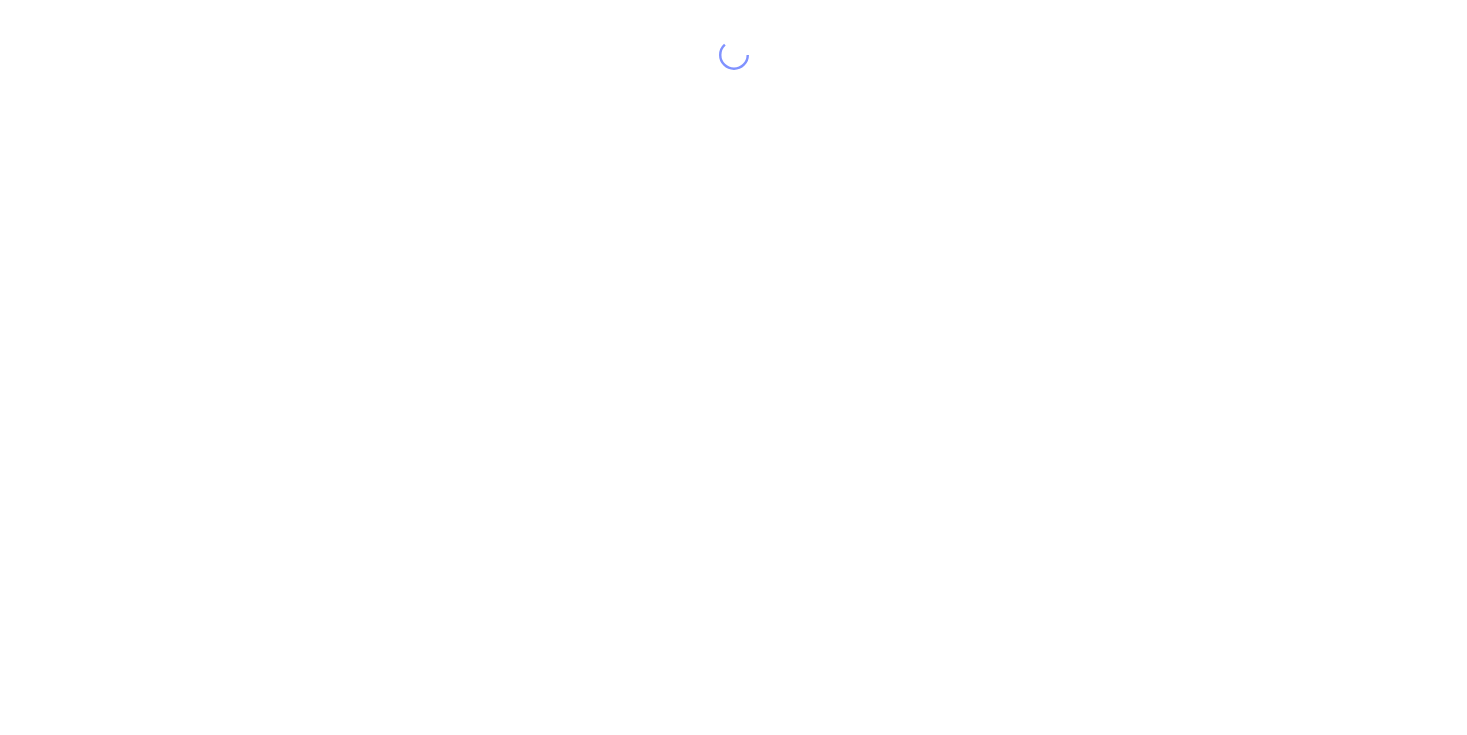 scroll, scrollTop: 0, scrollLeft: 0, axis: both 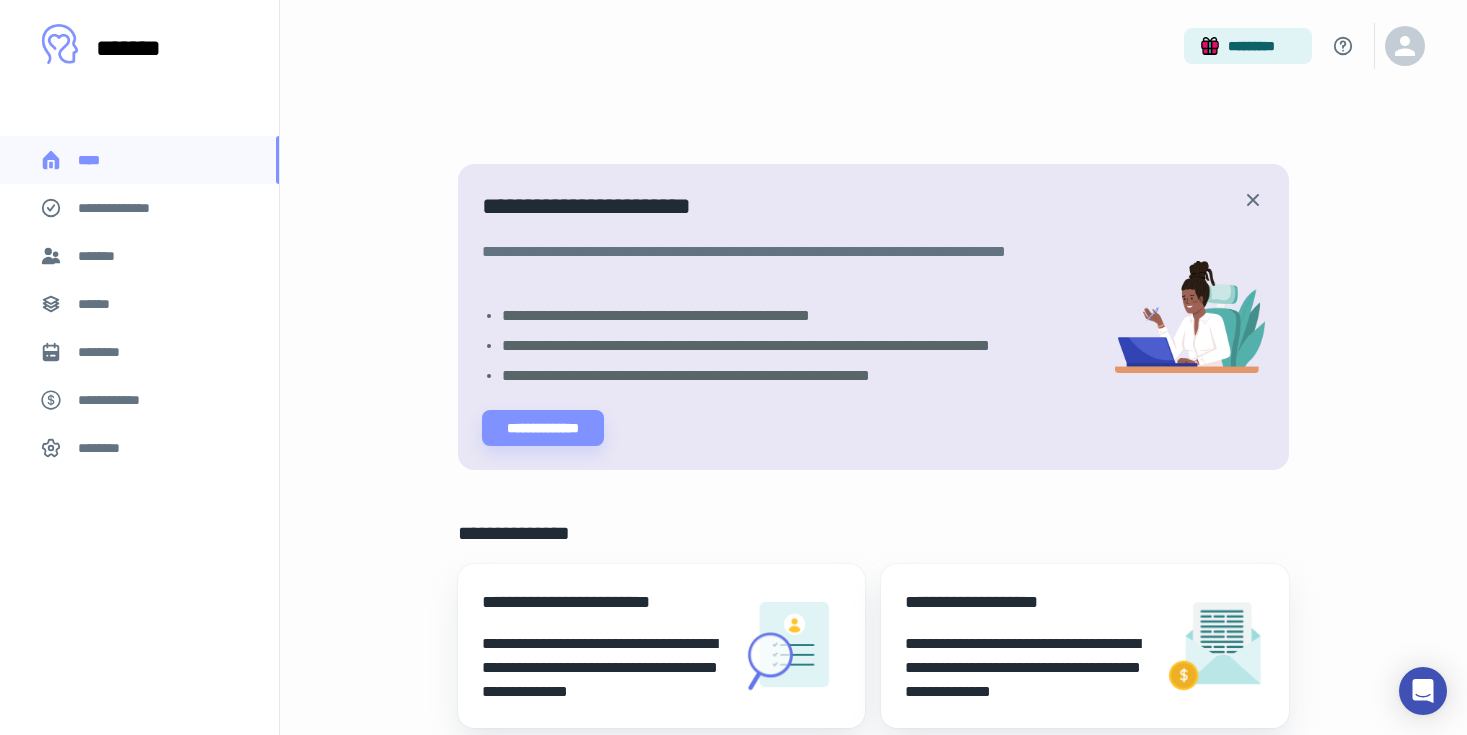 click on "******" at bounding box center [139, 304] 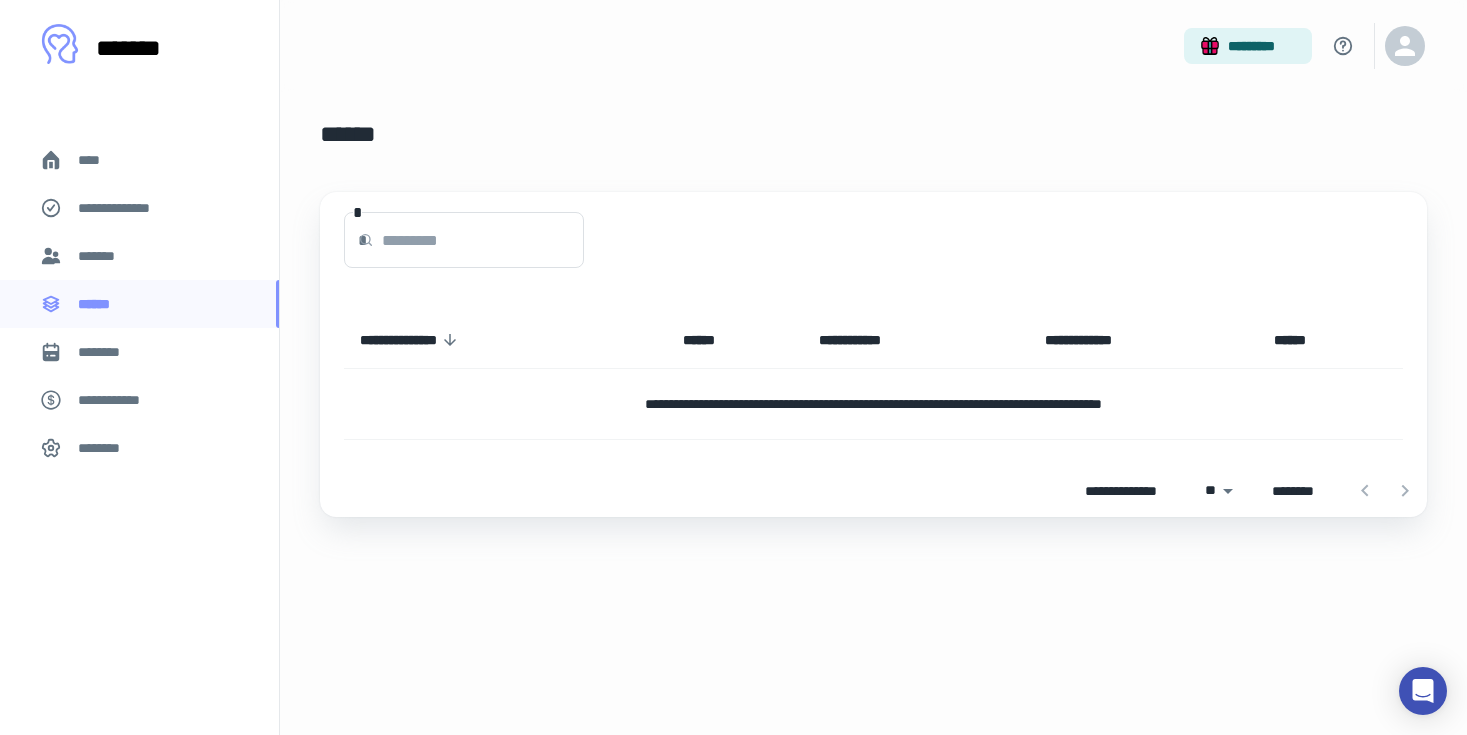 click on "*******" at bounding box center (139, 256) 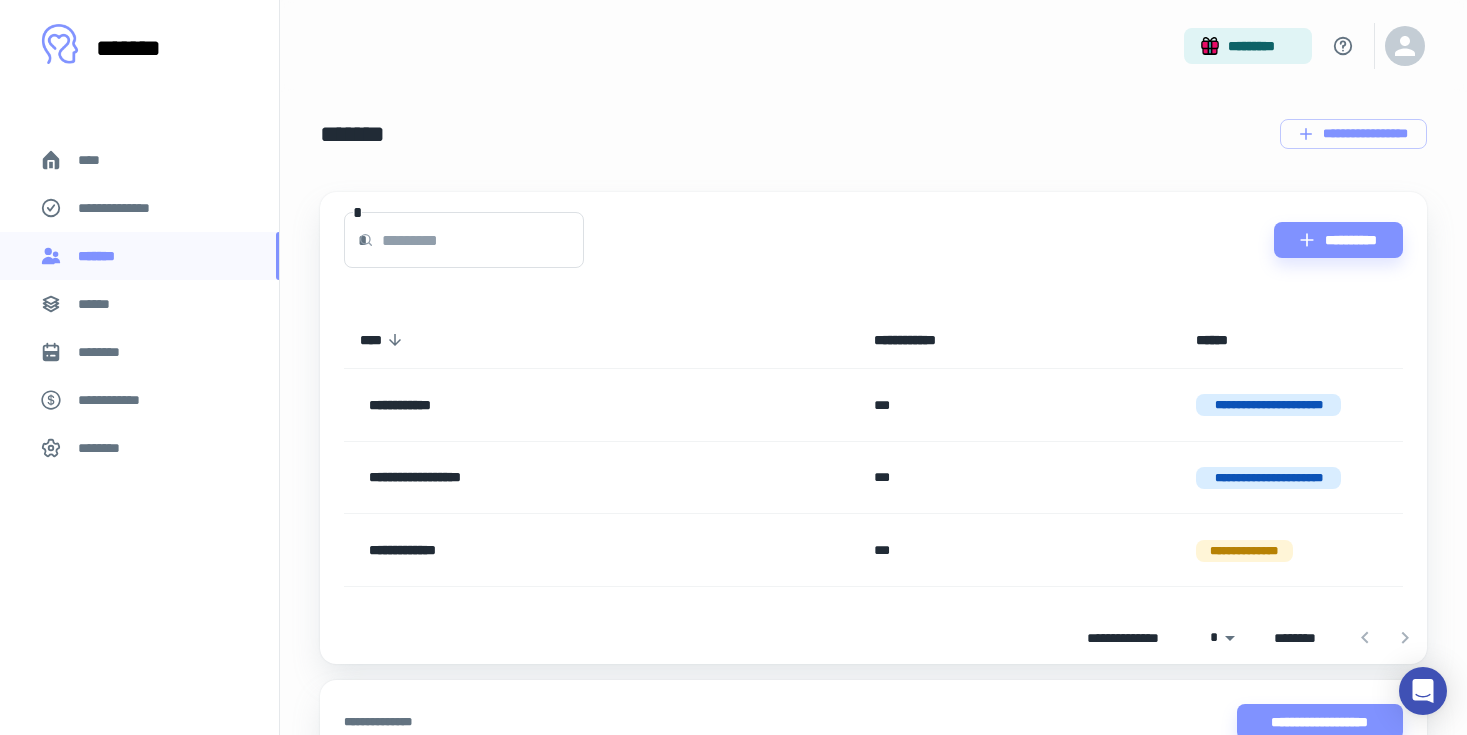 click on "******" at bounding box center (139, 304) 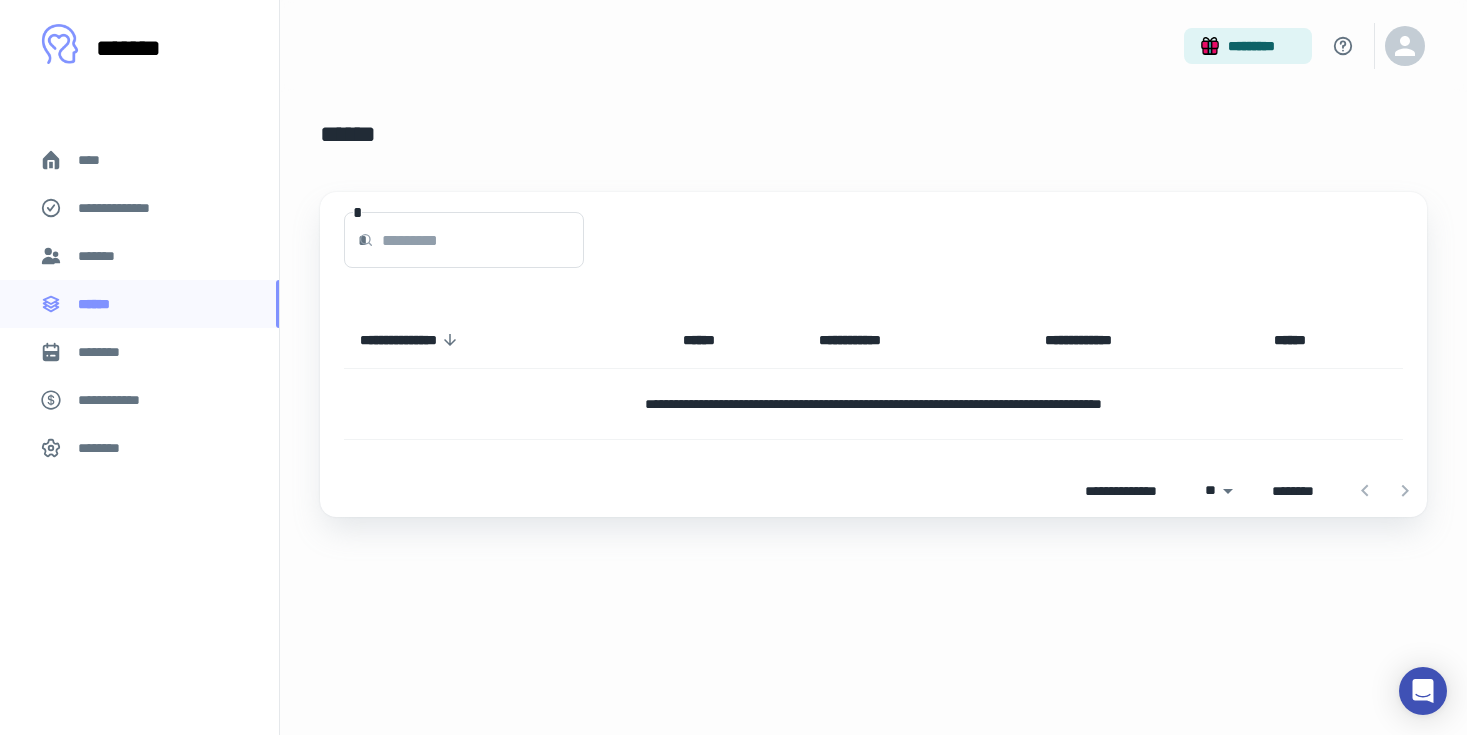 click on "**********" at bounding box center (873, 404) 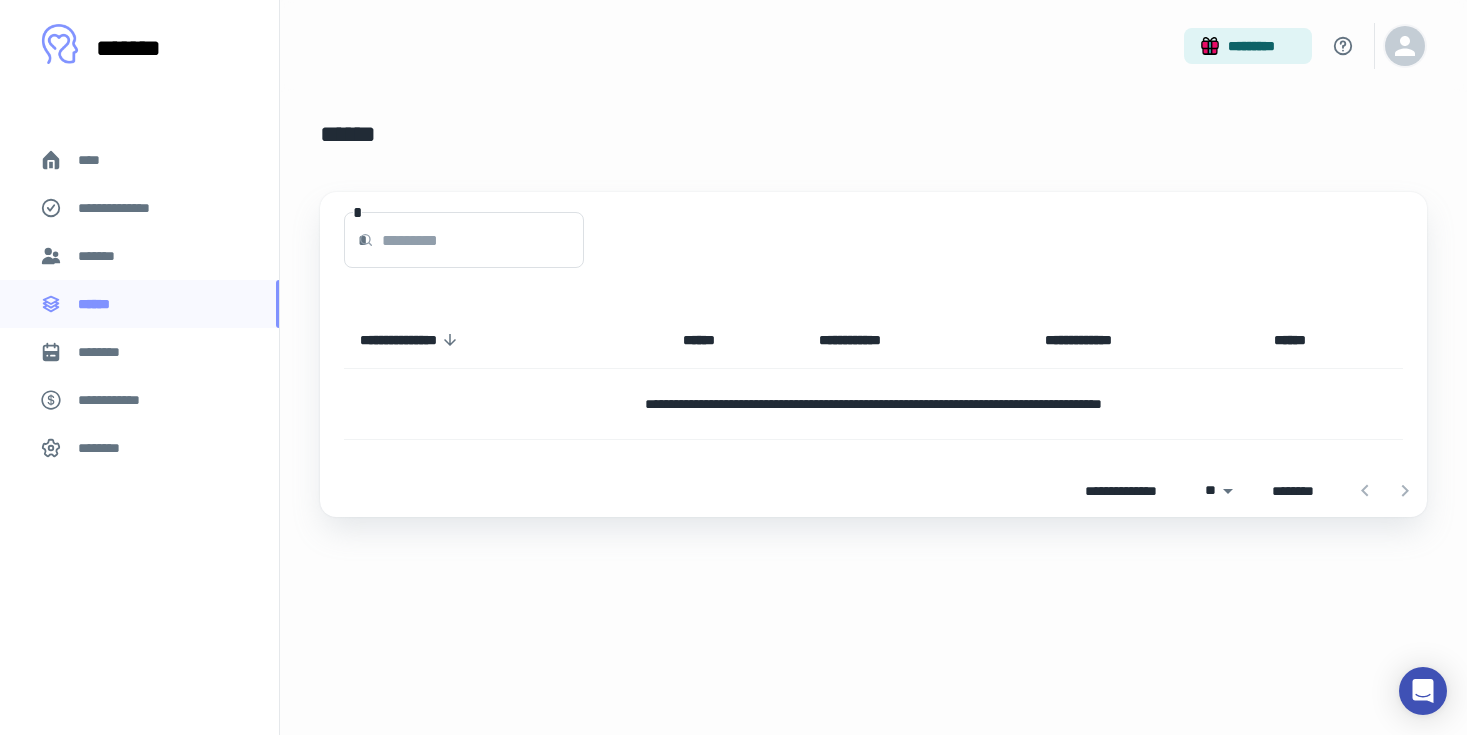 click 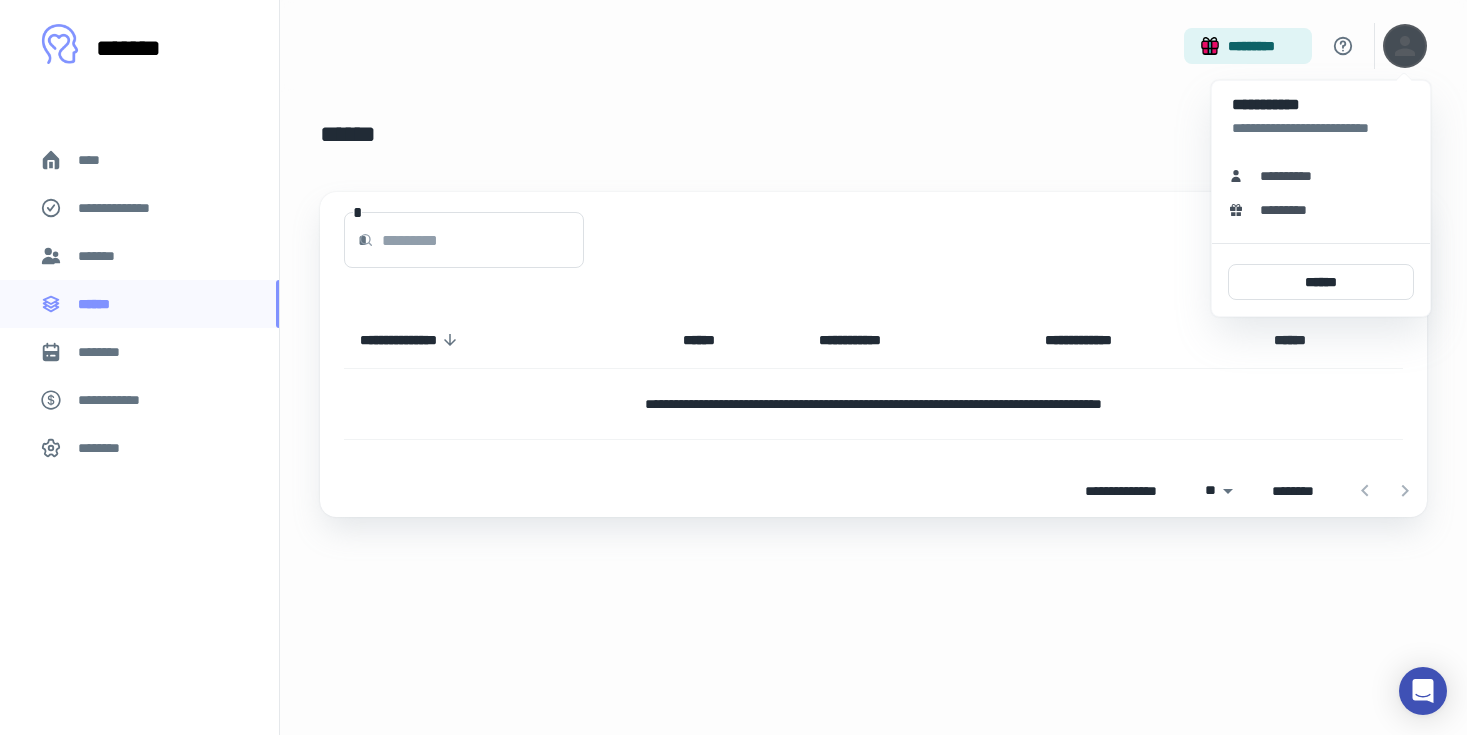 click at bounding box center (733, 367) 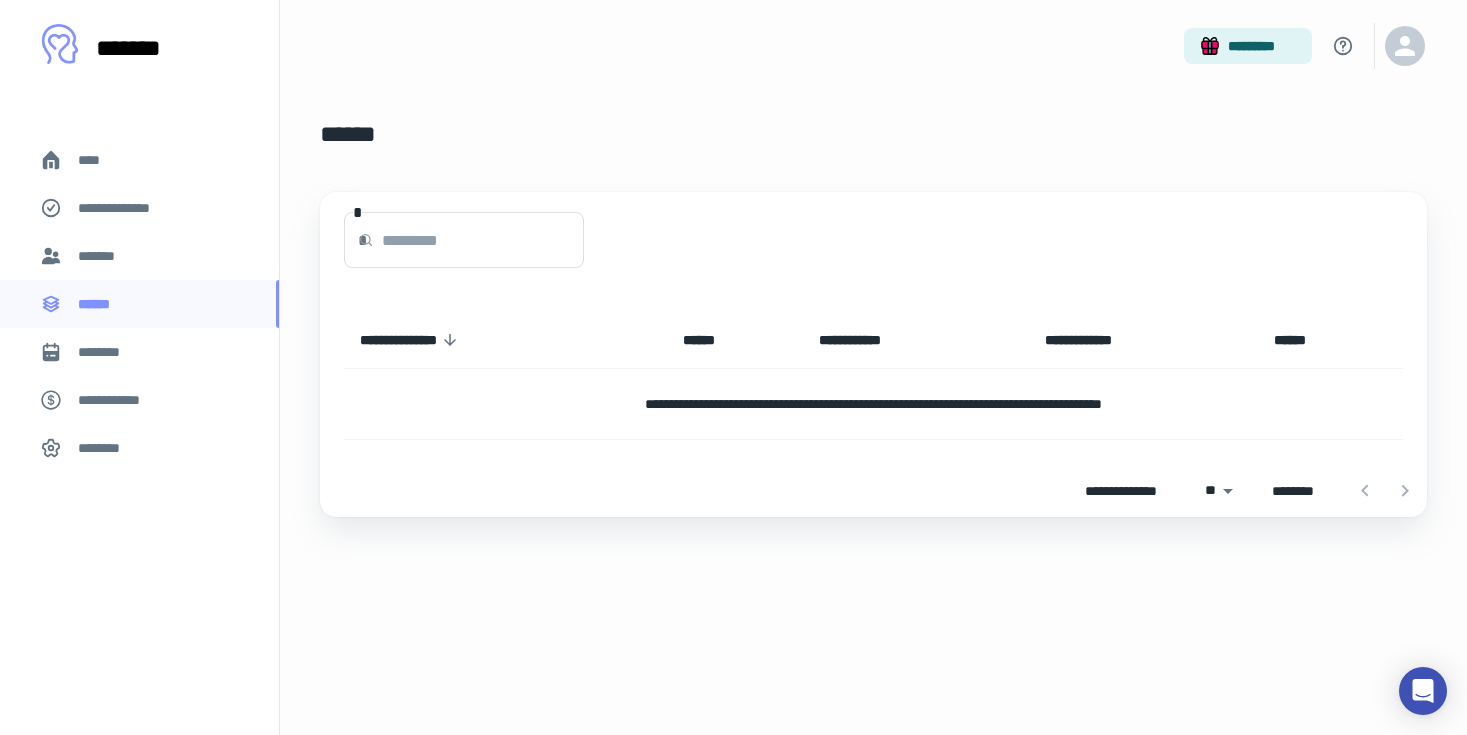 click on "*******" at bounding box center [139, 256] 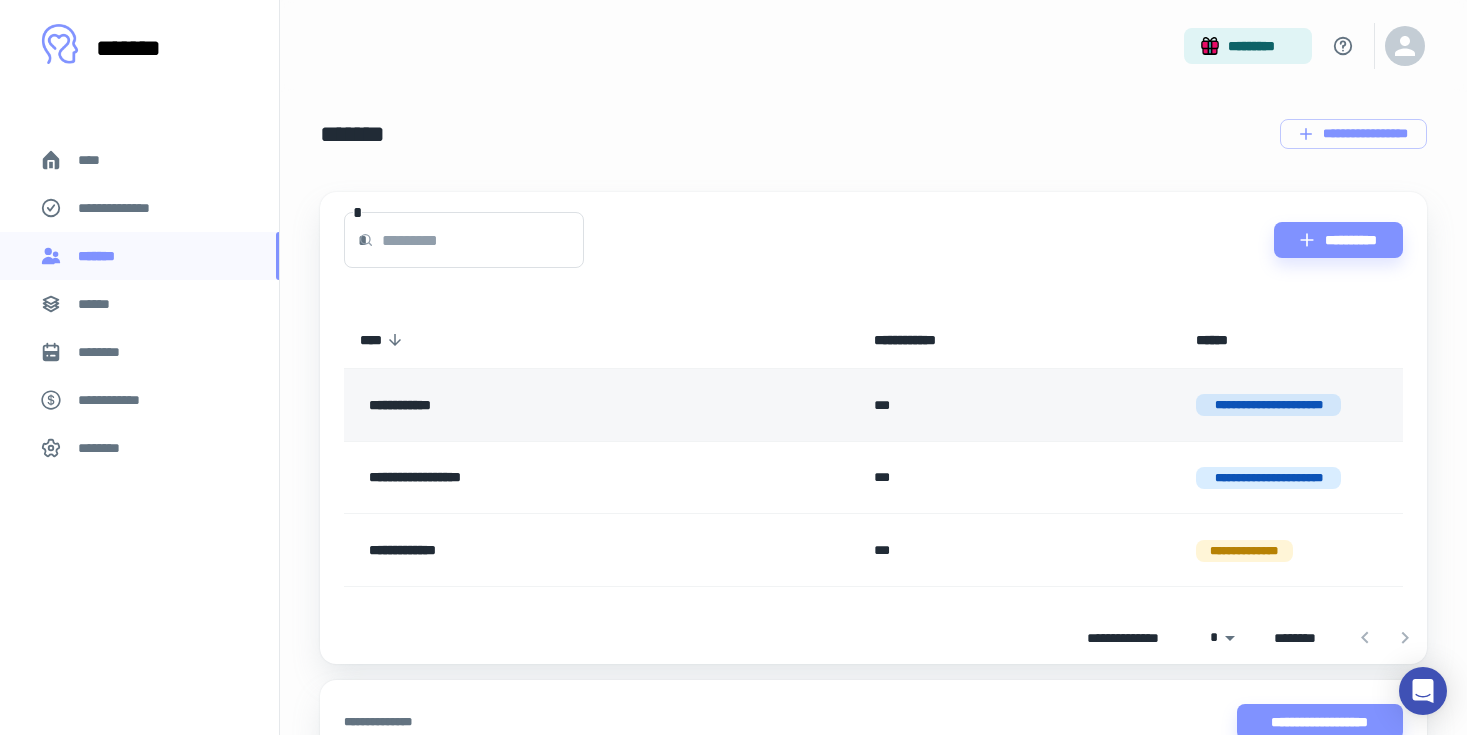 click on "**********" at bounding box center (1269, 405) 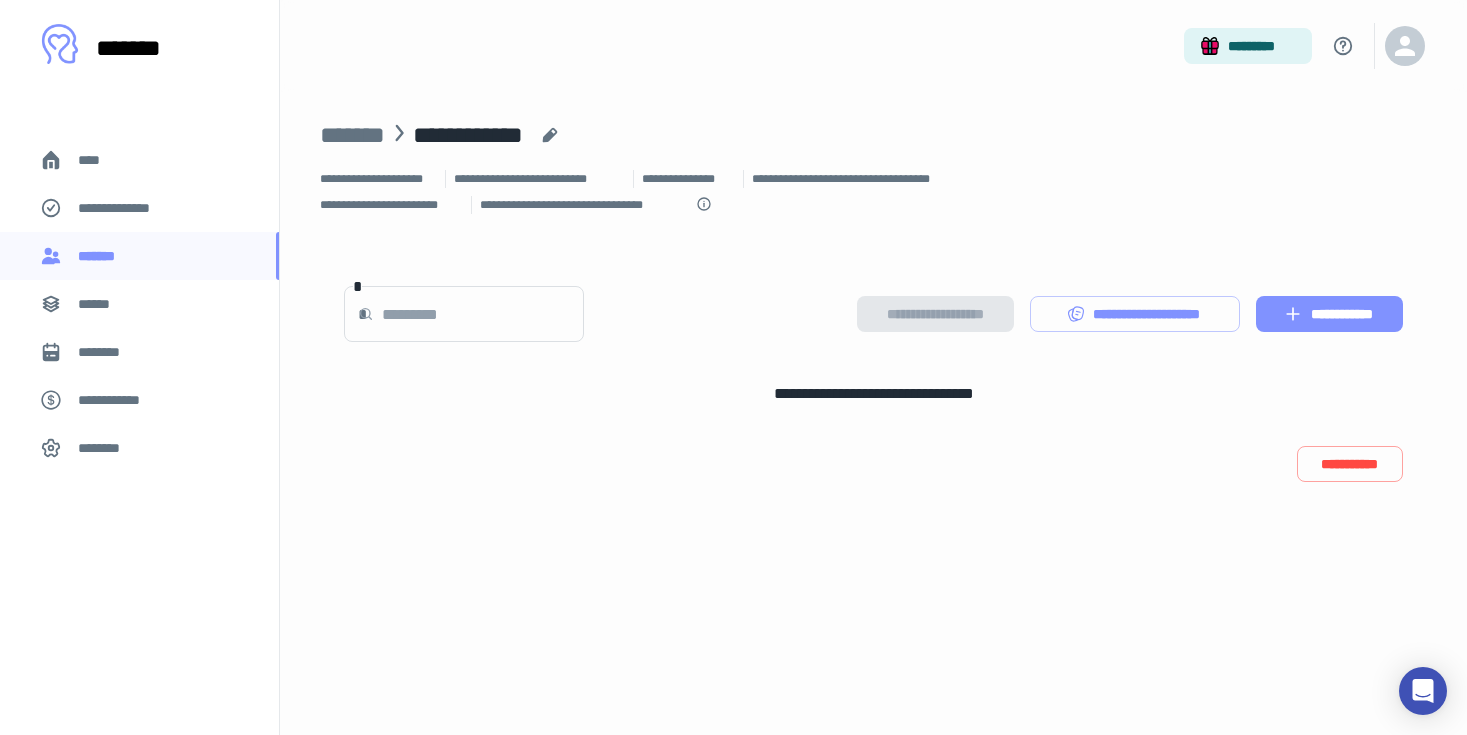 click on "**********" at bounding box center [1329, 314] 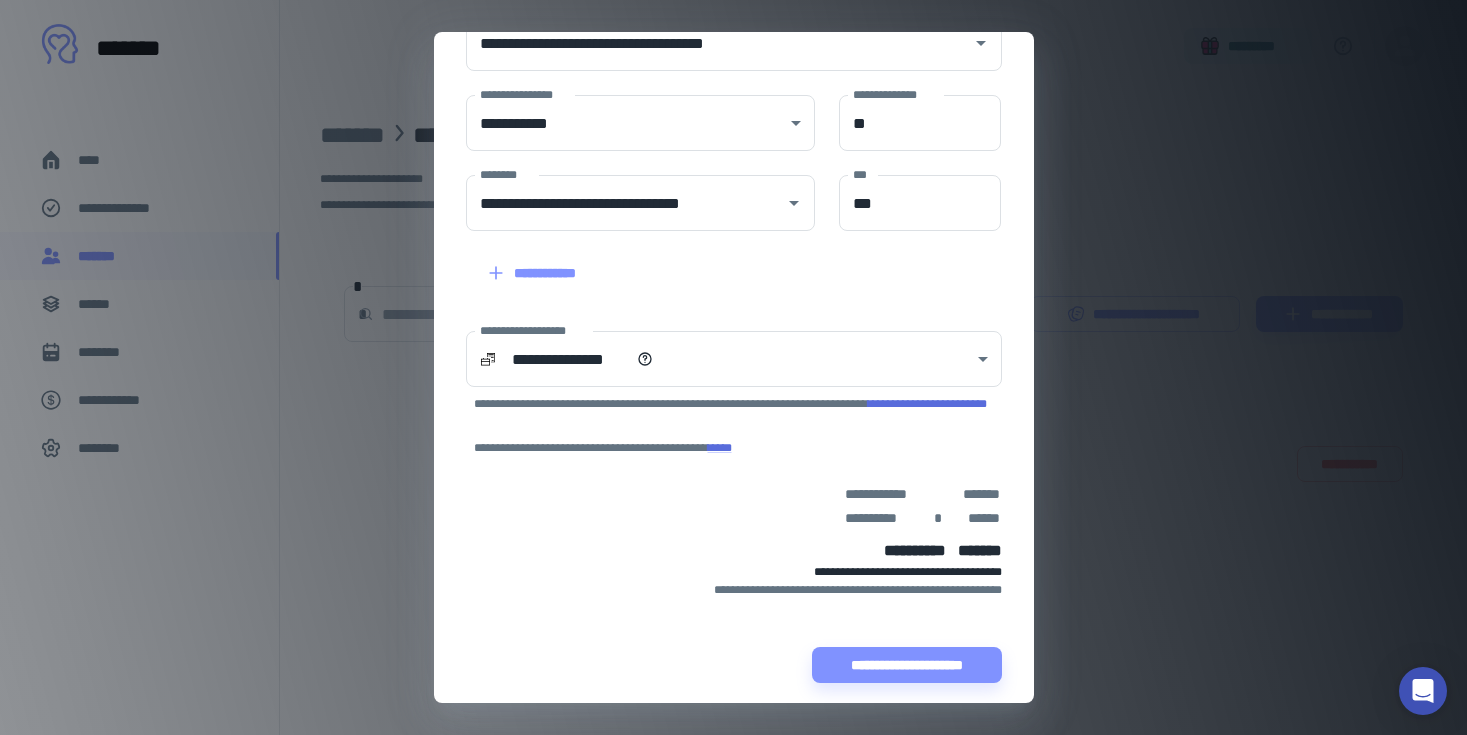 scroll, scrollTop: 301, scrollLeft: 0, axis: vertical 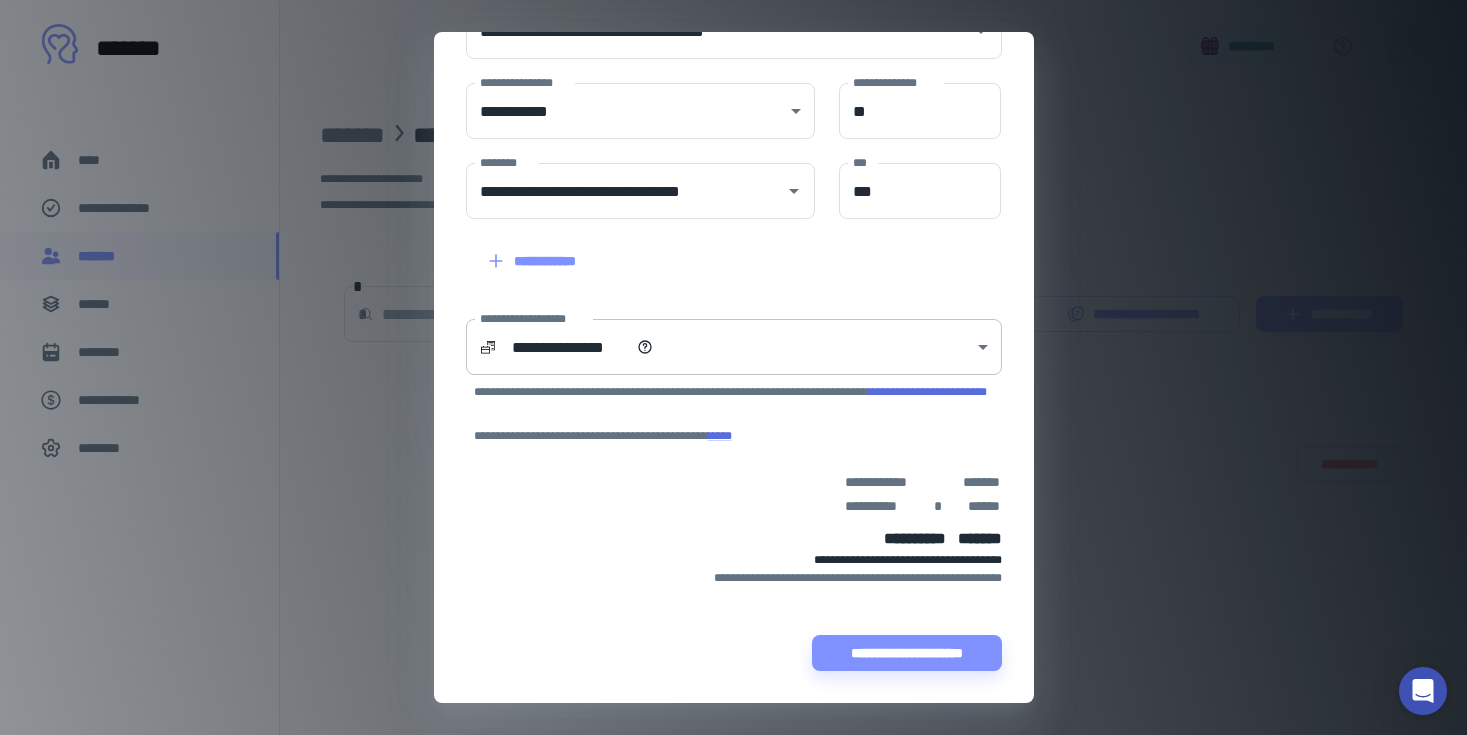click on "[FIRST] [LAST] [STREET] [CITY], [STATE] [ZIP] [COUNTRY] [PHONE] [EMAIL] [SSN] [DLN] [CCNUM] [DOB] [AGE]
[FIRST] [LAST] [STREET] [CITY], [STATE] [ZIP] [COUNTRY] [PHONE] [EMAIL] [SSN] [DLN] [CCNUM] [DOB] [AGE]" at bounding box center (733, 367) 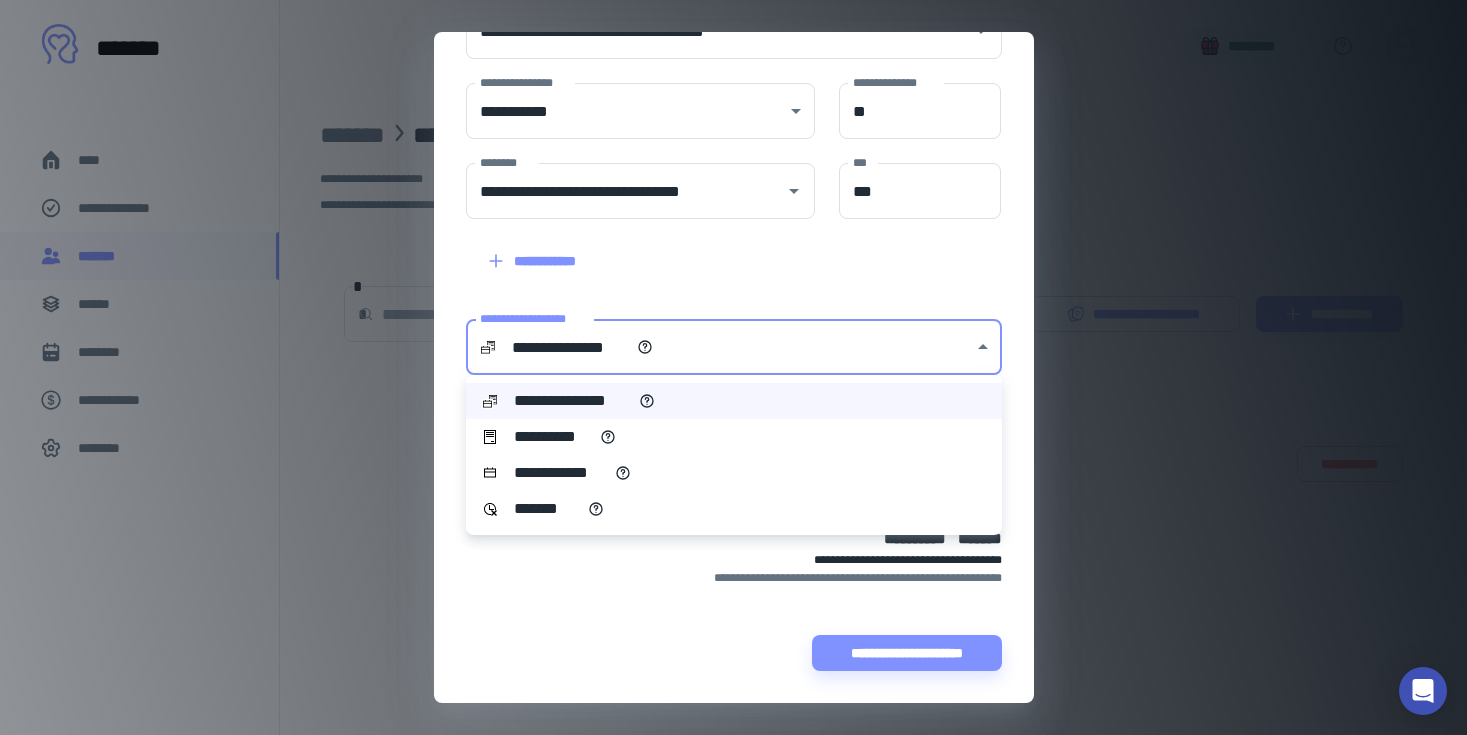 click 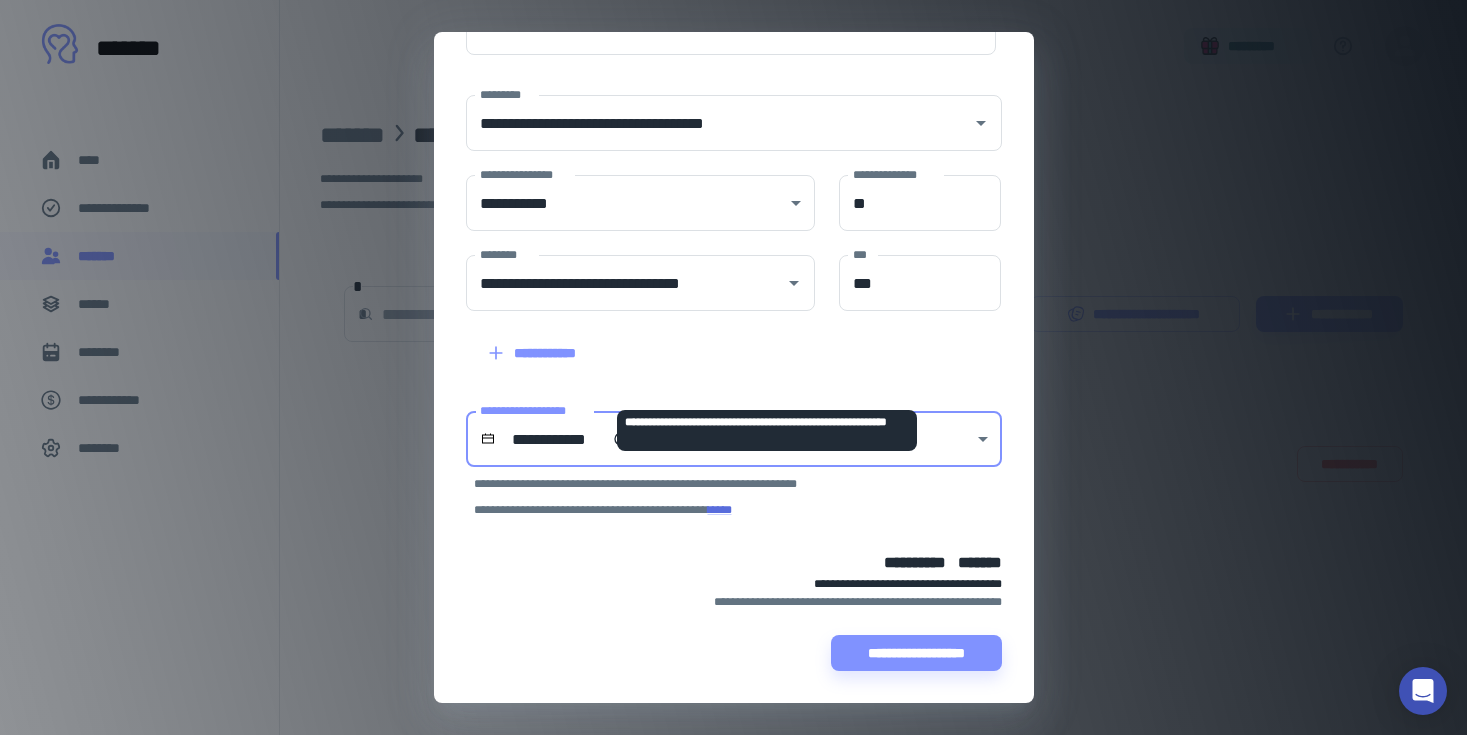 scroll, scrollTop: 209, scrollLeft: 0, axis: vertical 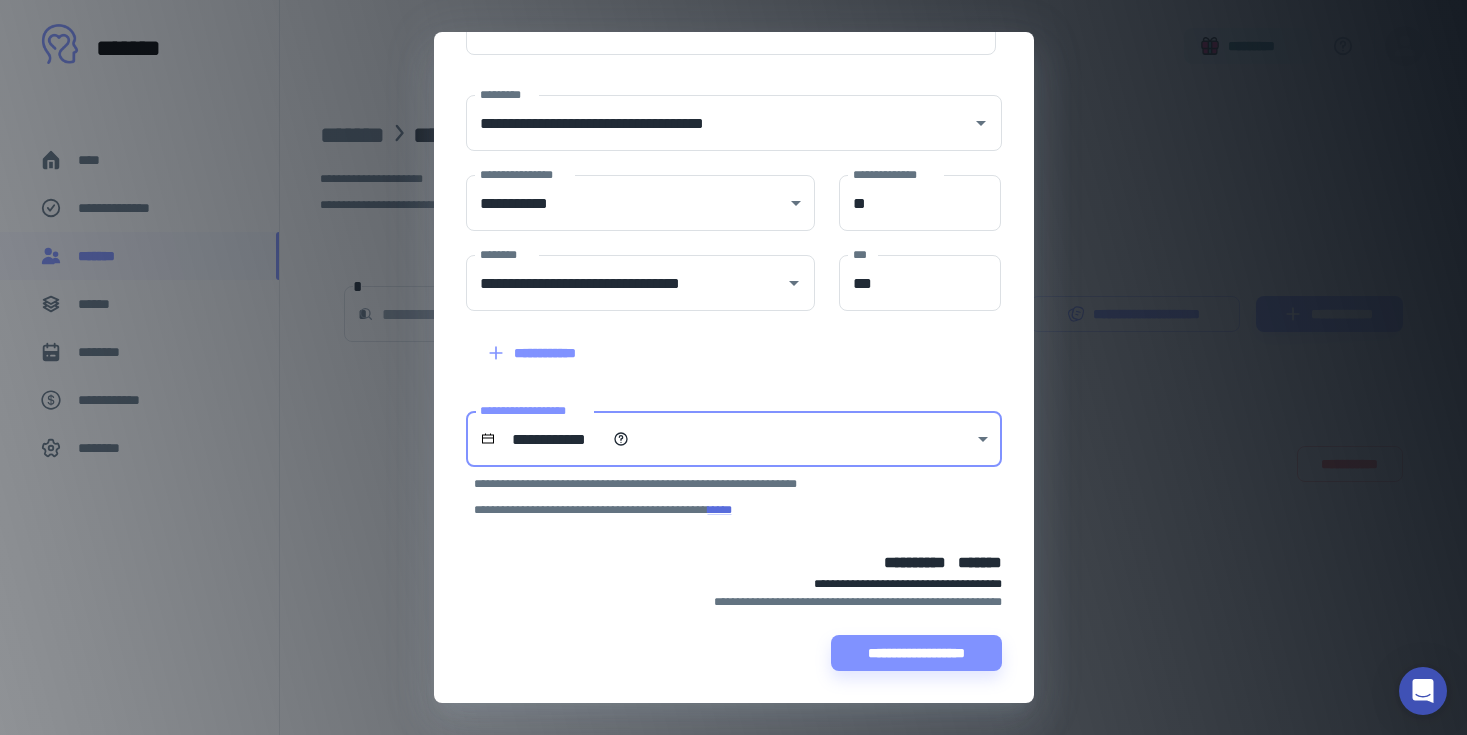 click on "[FIRST] [LAST] [STREET] [CITY], [STATE] [ZIP] [COUNTRY] [PHONE] [EMAIL] [SSN] [DLN] [CCNUM] [DOB] [AGE]
[FIRST] [LAST] [STREET] [CITY], [STATE] [ZIP] [COUNTRY] [PHONE] [EMAIL] [SSN] [DLN] [CCNUM] [DOB] [AGE]" at bounding box center (733, 367) 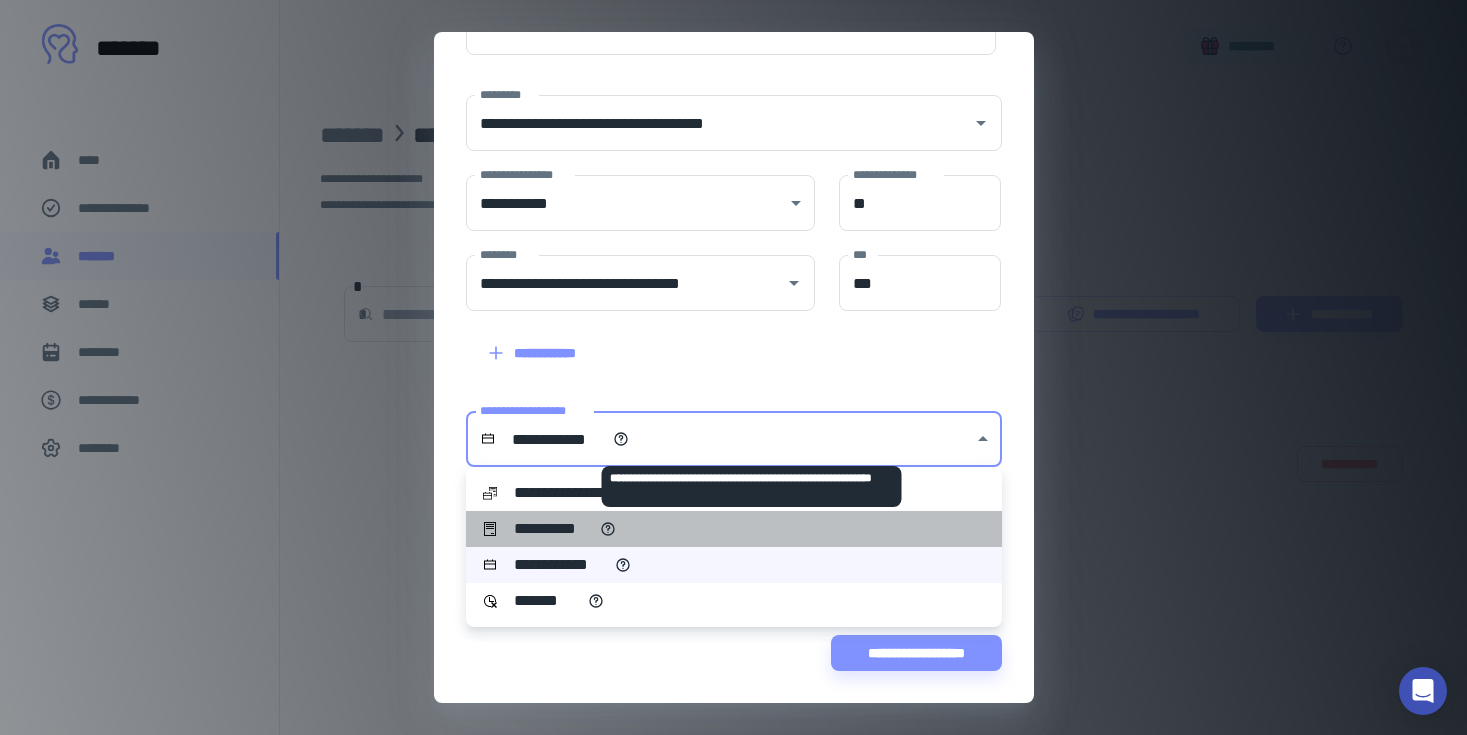click 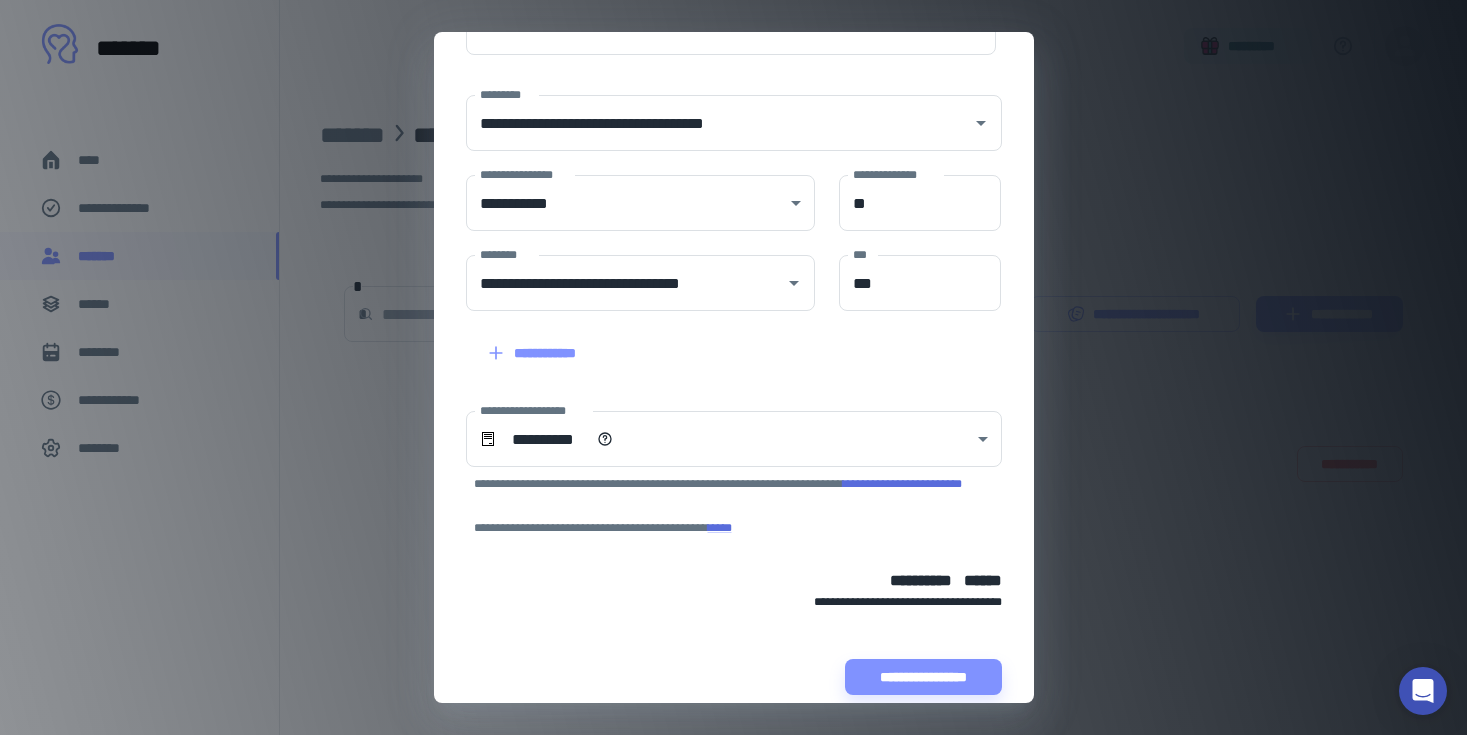 click on "**********" at bounding box center [902, 484] 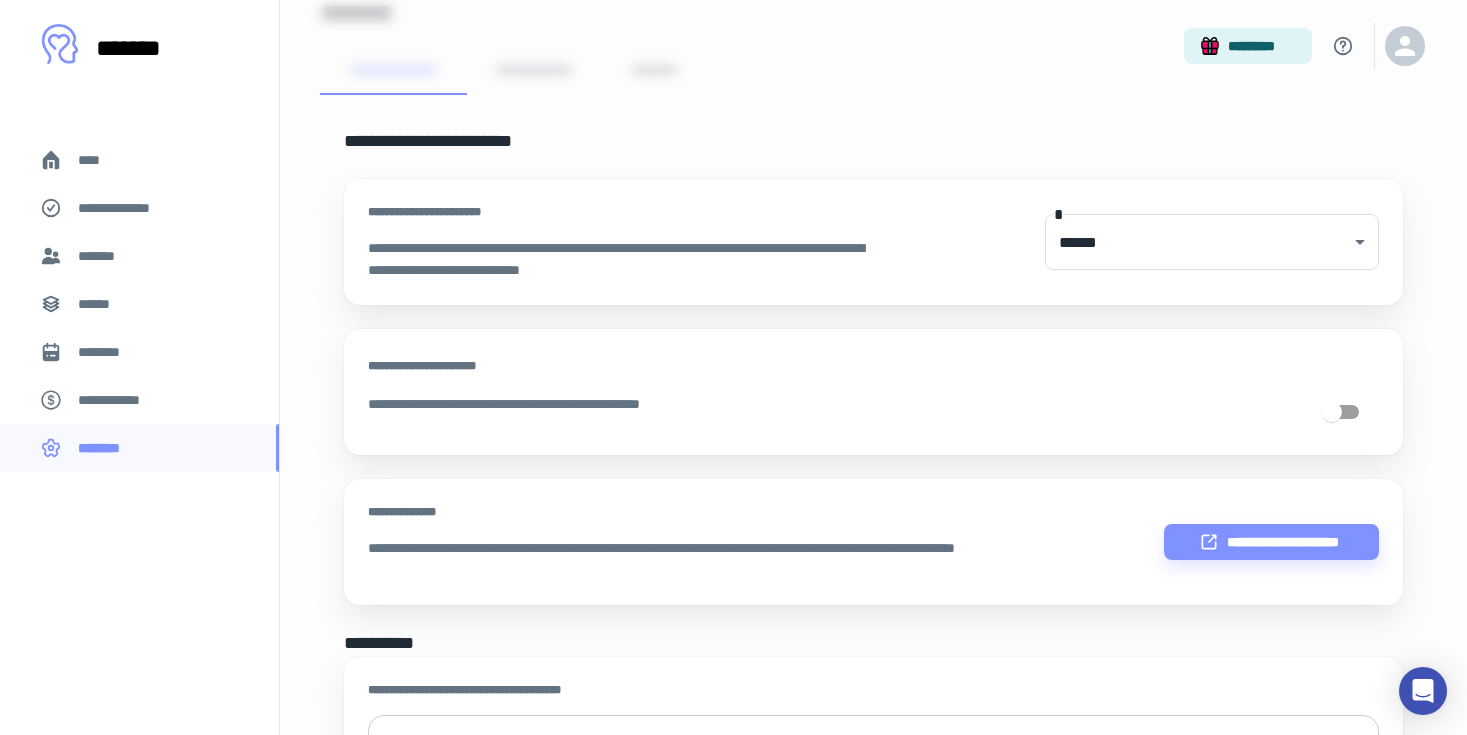 scroll, scrollTop: 0, scrollLeft: 0, axis: both 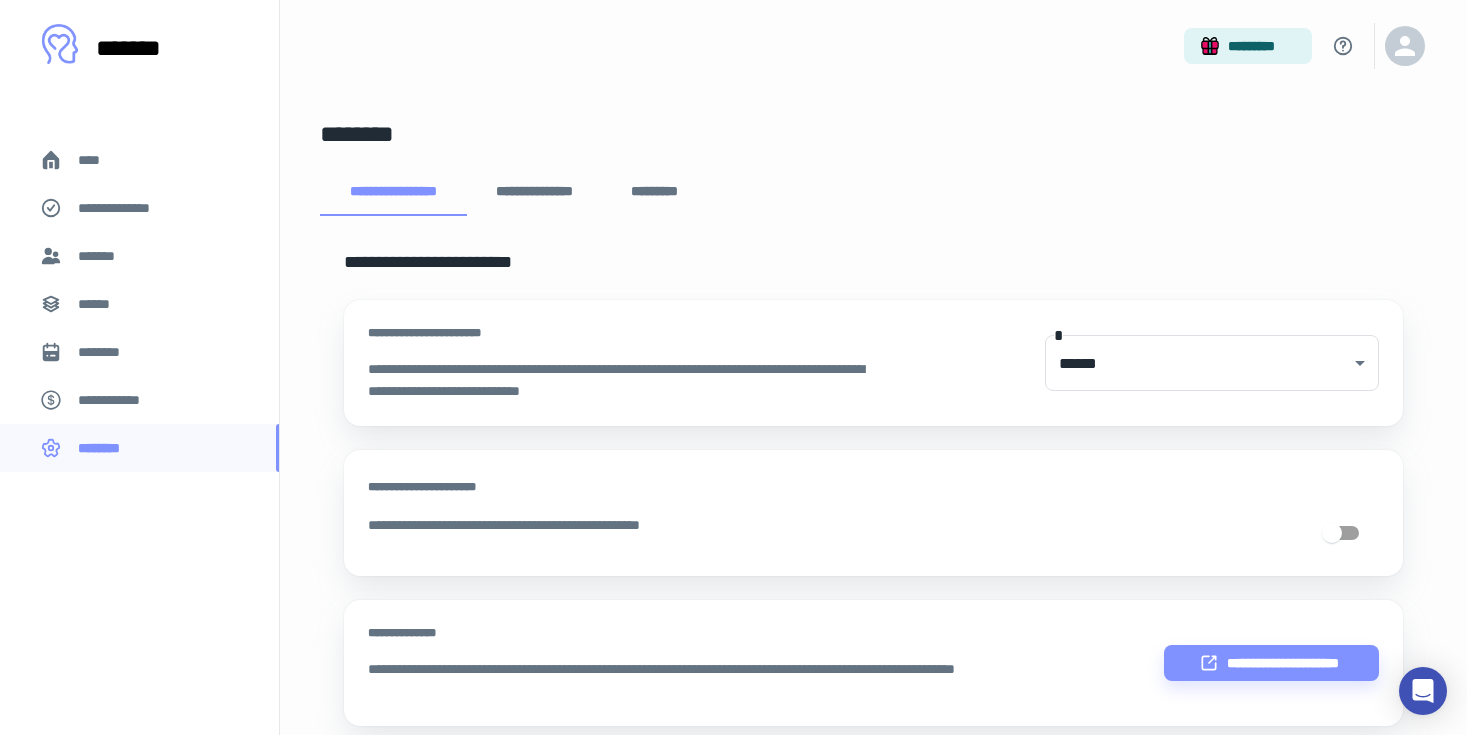 click on "******" at bounding box center [139, 304] 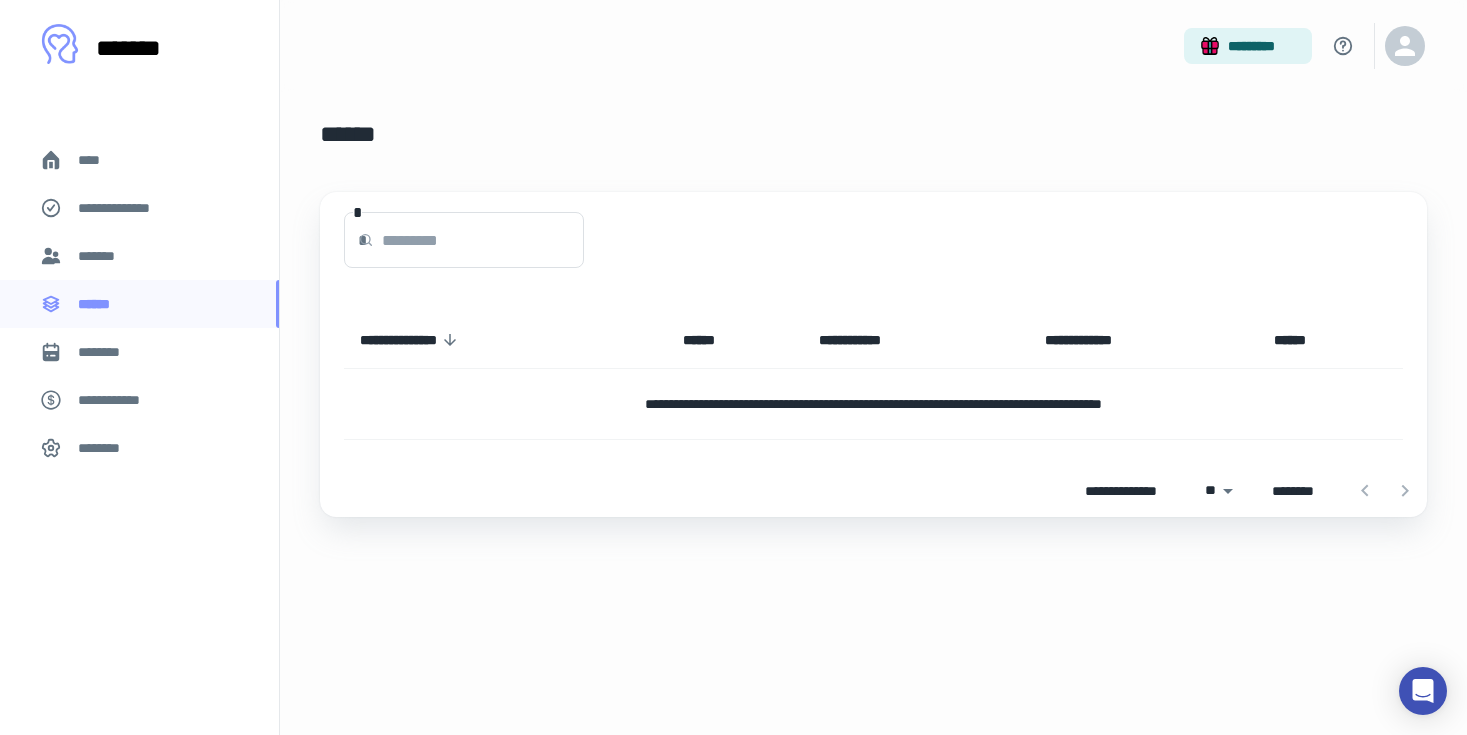 click on "*******" at bounding box center (139, 256) 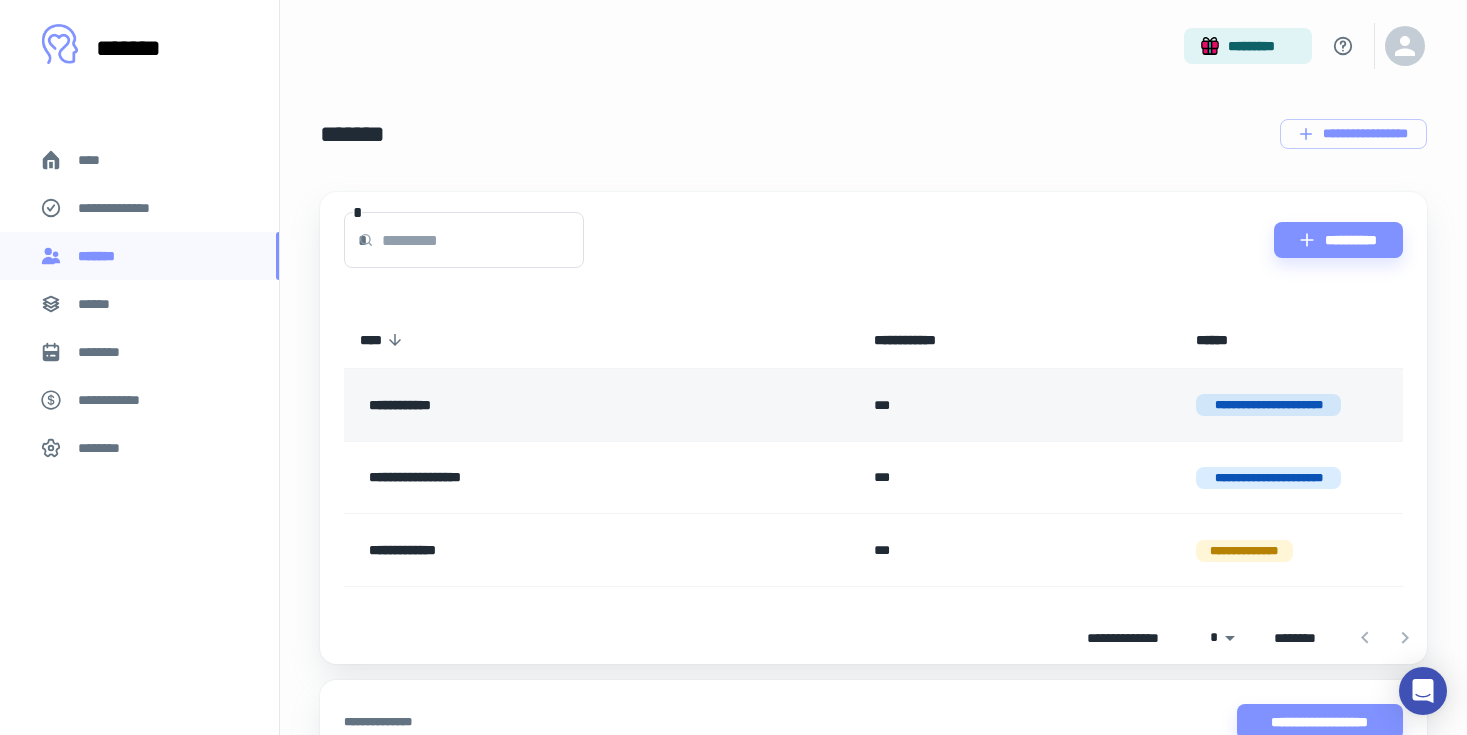 click on "**********" at bounding box center [1269, 405] 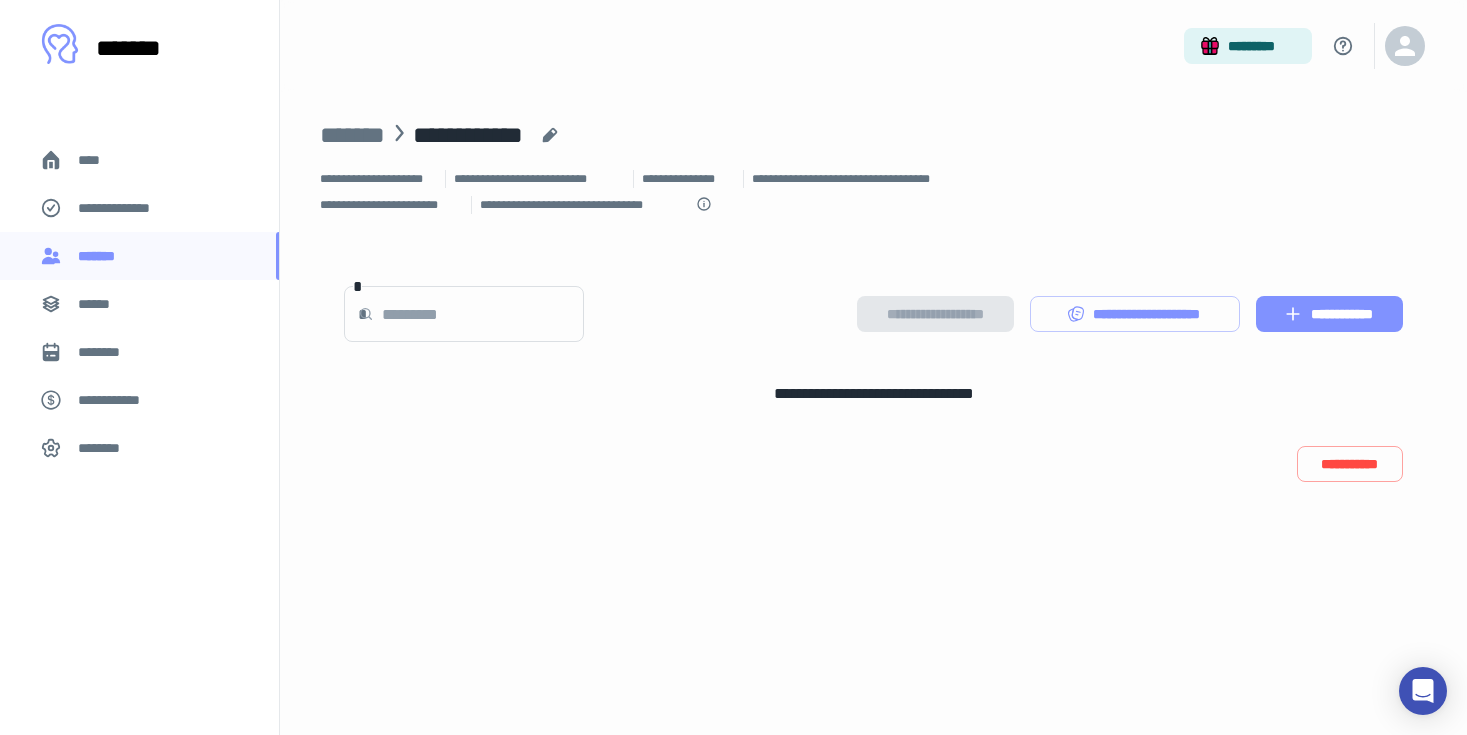 click on "**********" at bounding box center [1329, 314] 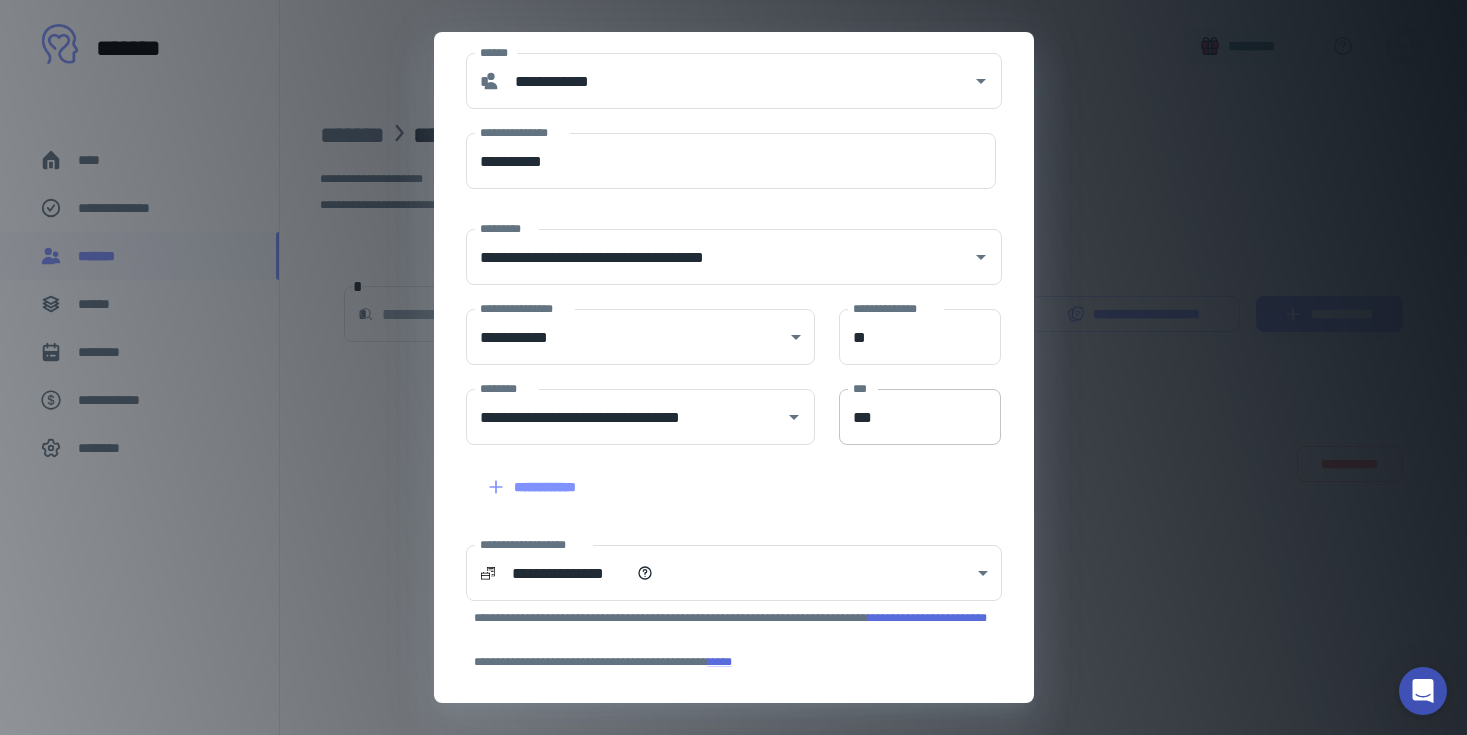 scroll, scrollTop: 109, scrollLeft: 0, axis: vertical 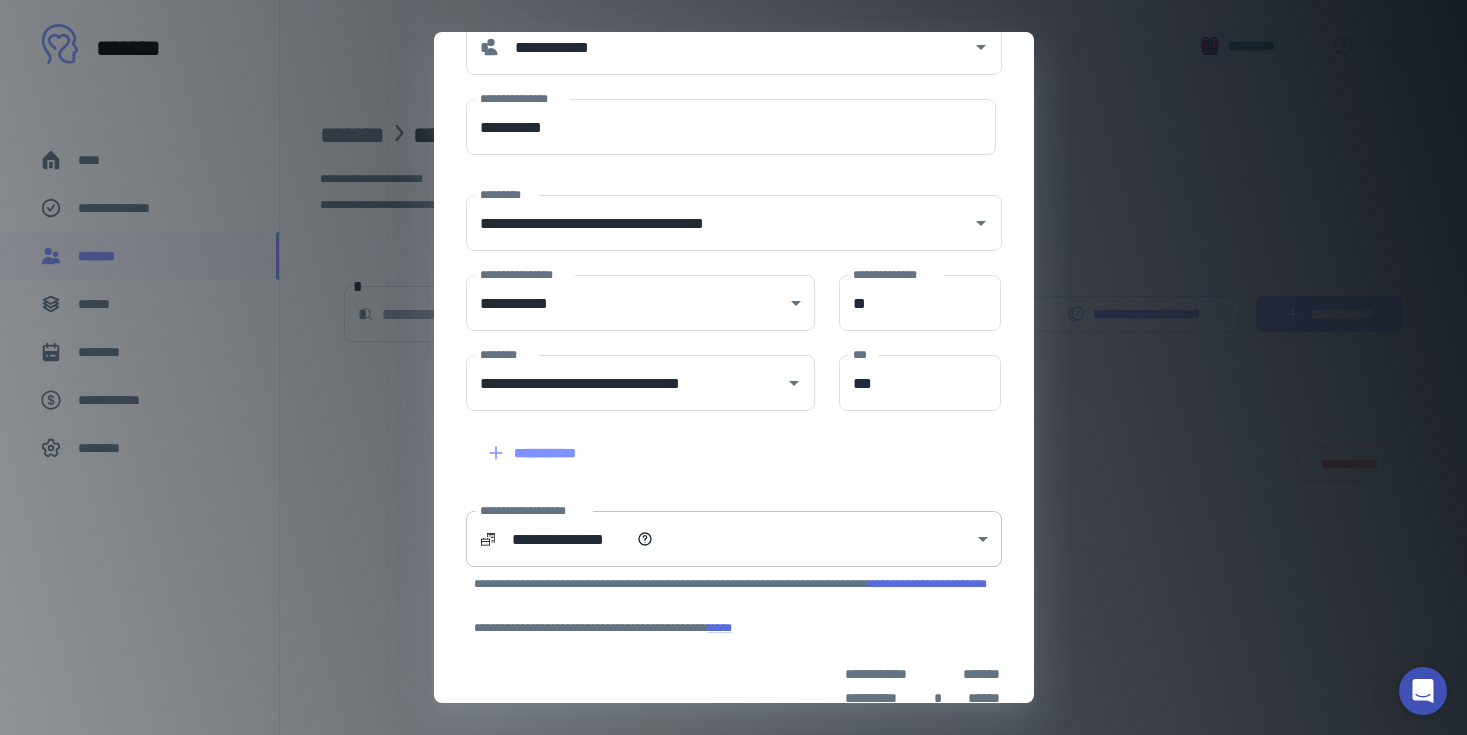 click on "[FIRST] [LAST] [STREET] [CITY], [STATE] [ZIP] [COUNTRY] [PHONE] [EMAIL] [SSN] [DLN] [CCNUM] [DOB] [AGE]
[FIRST] [LAST] [STREET] [CITY], [STATE] [ZIP] [COUNTRY] [PHONE] [EMAIL] [SSN] [DLN] [CCNUM] [DOB] [AGE]" at bounding box center [733, 367] 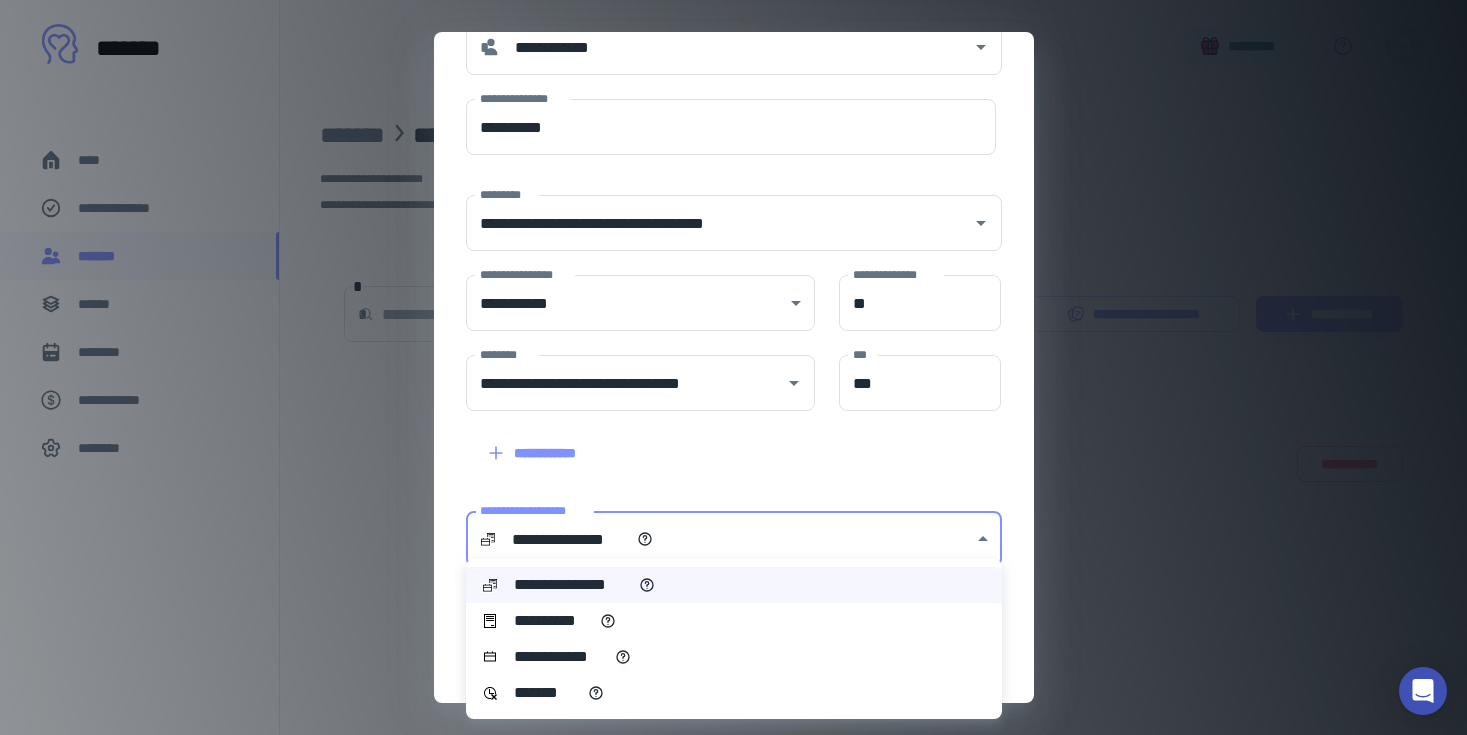 click on "**********" at bounding box center (734, 621) 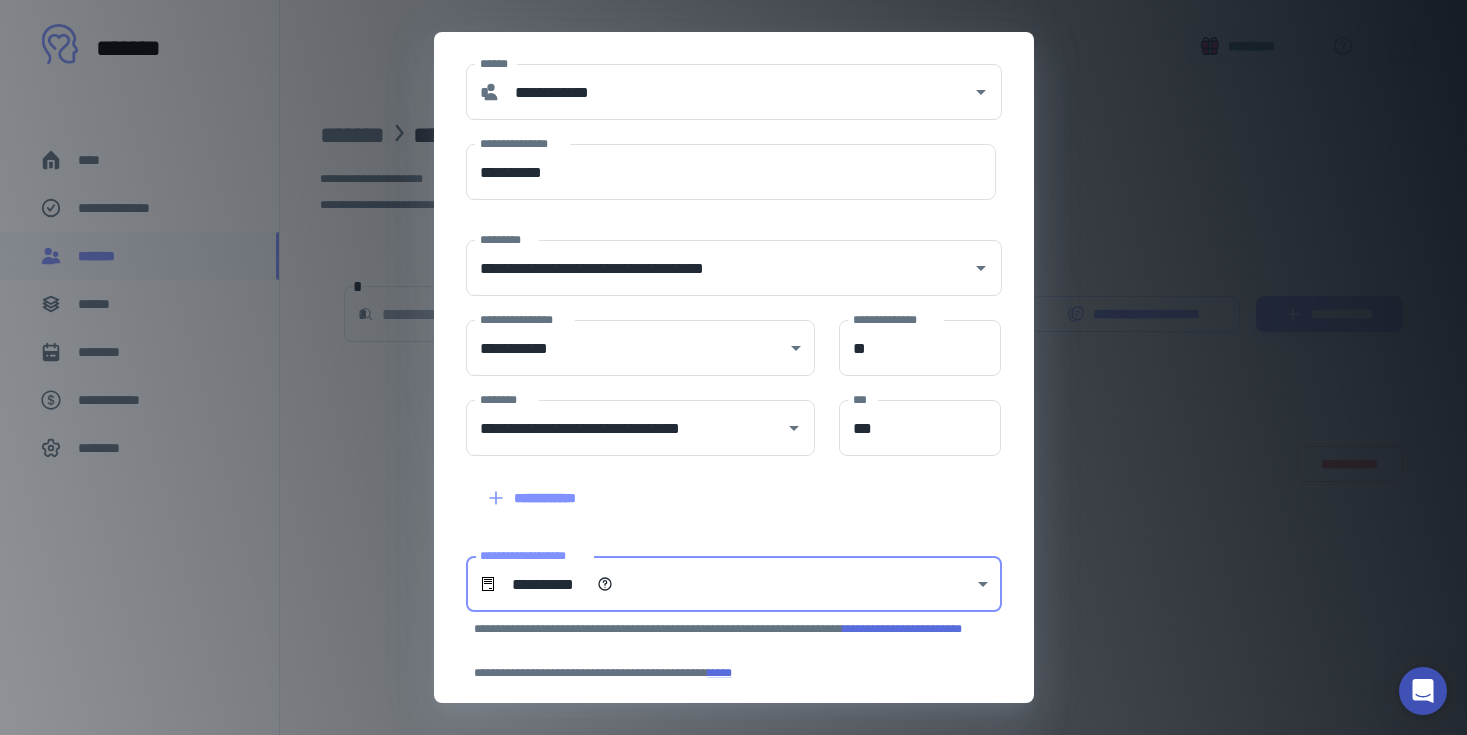 scroll, scrollTop: 233, scrollLeft: 0, axis: vertical 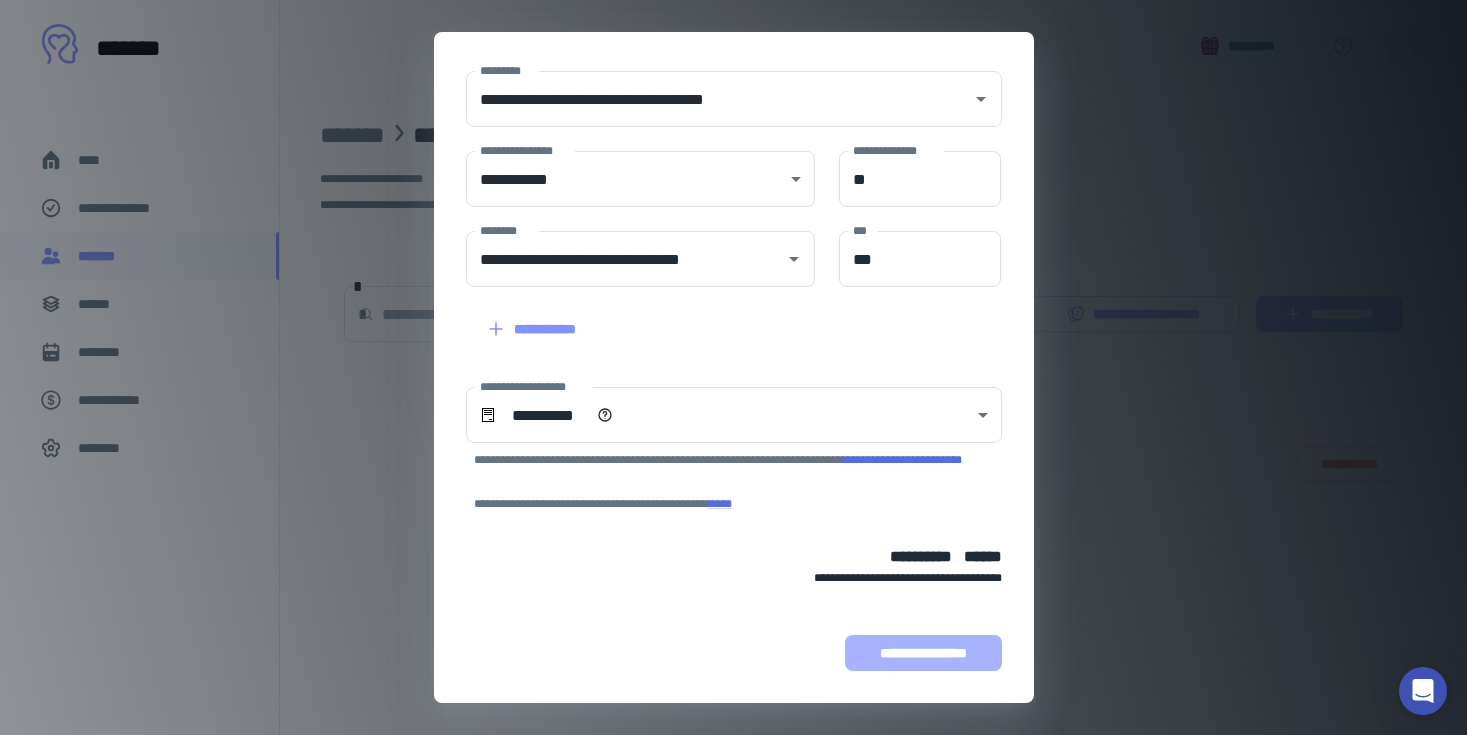 click on "**********" at bounding box center (923, 653) 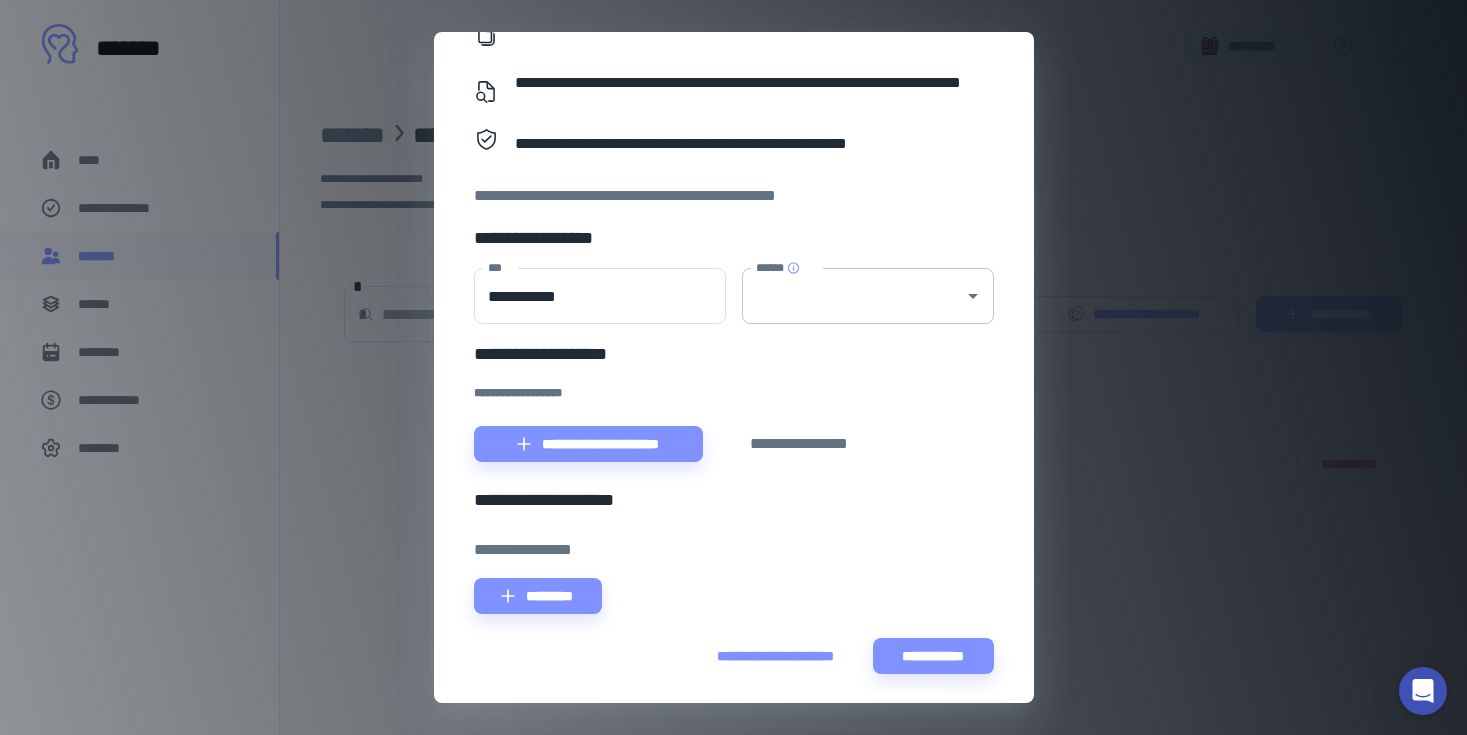 scroll, scrollTop: 266, scrollLeft: 0, axis: vertical 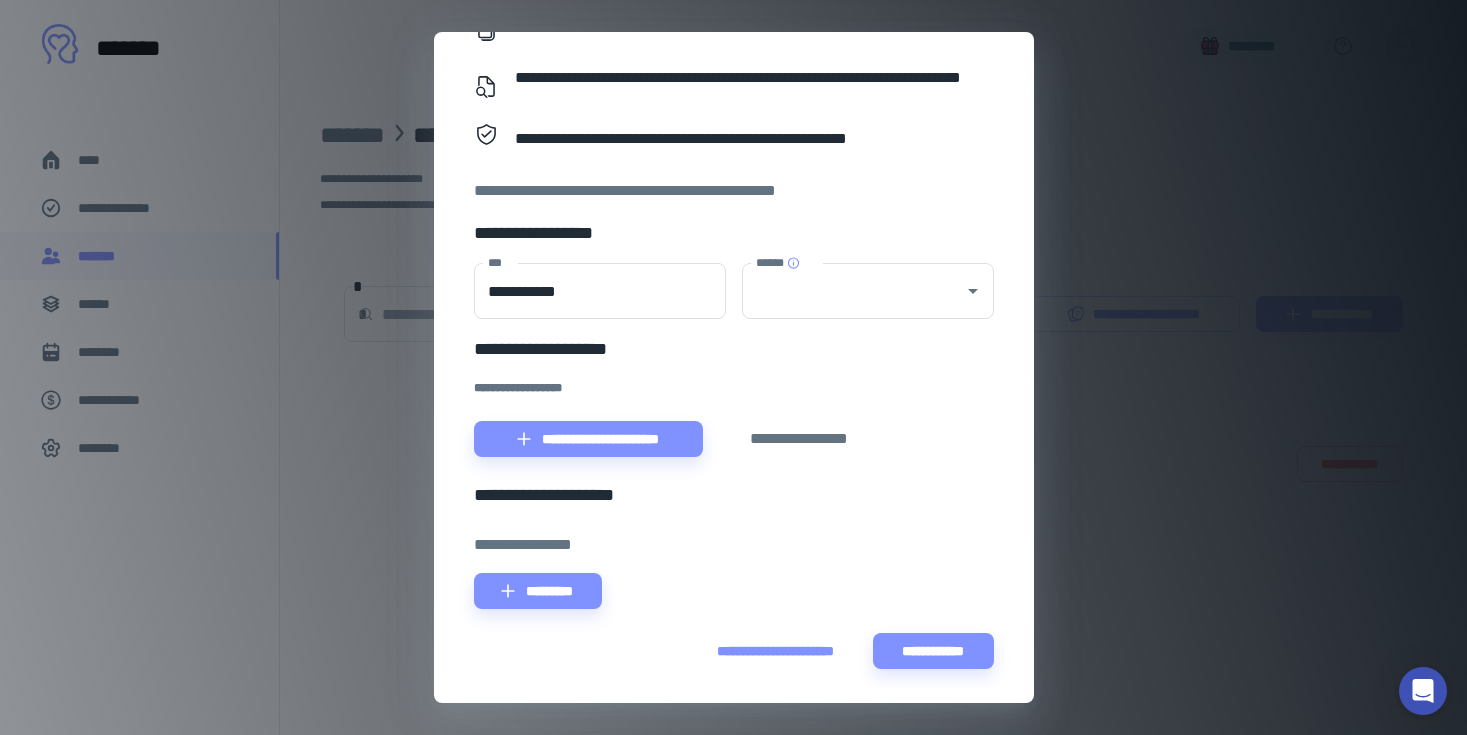 click on "[FIRST] [LAST] [STREET] [CITY], [STATE] [ZIP] [COUNTRY] [PHONE] [EMAIL] [SSN] [DLN] [CCNUM] [DOB] [AGE]" at bounding box center (733, 367) 